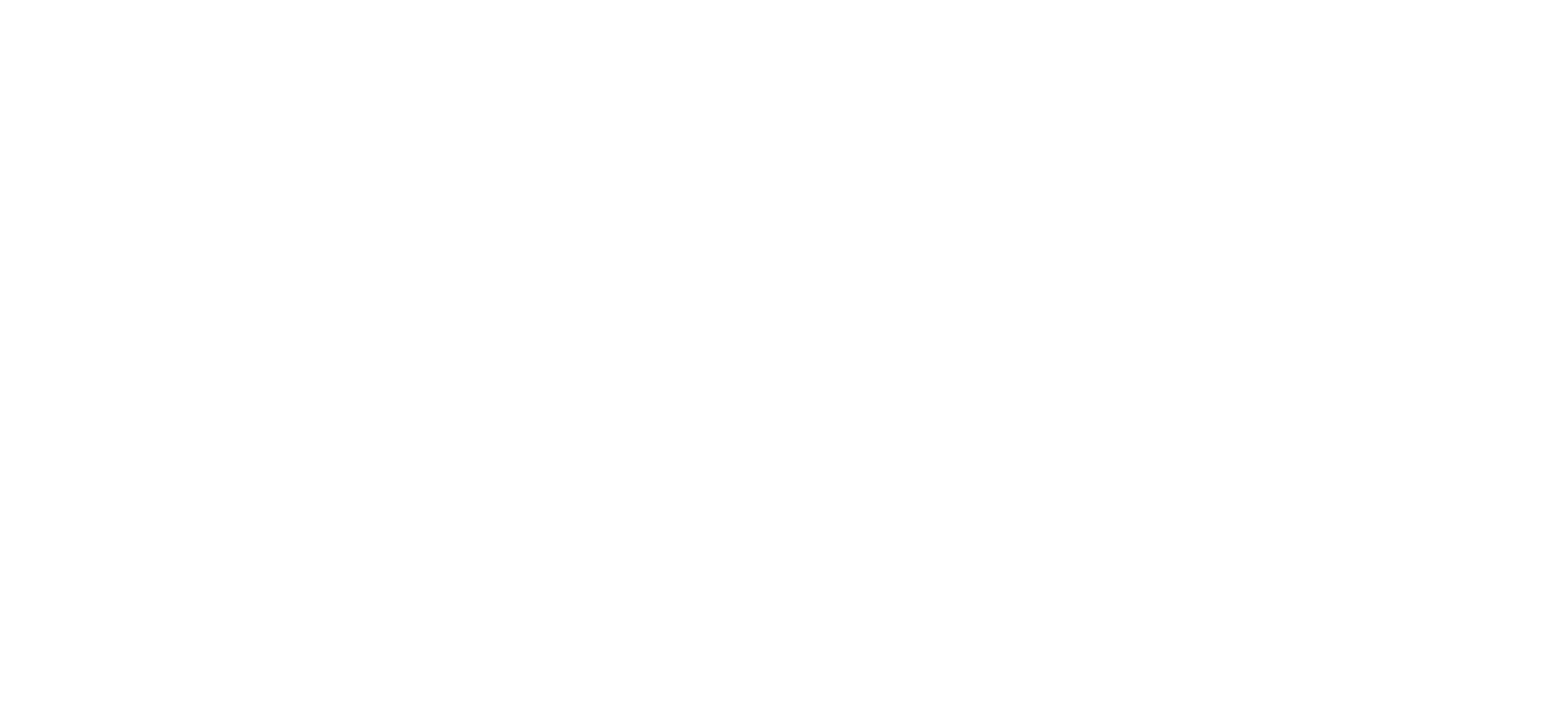 scroll, scrollTop: 0, scrollLeft: 0, axis: both 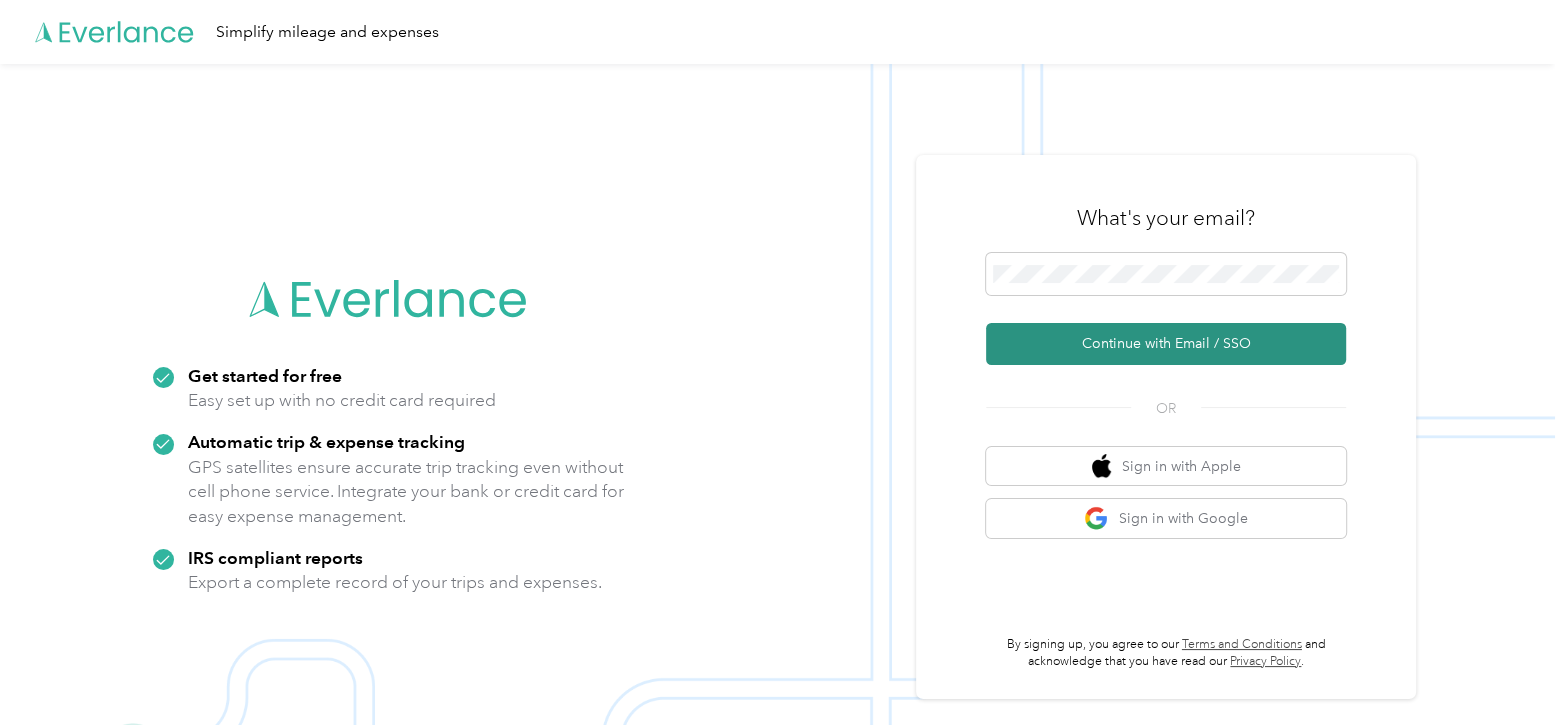 click on "Continue with Email / SSO" at bounding box center [1166, 344] 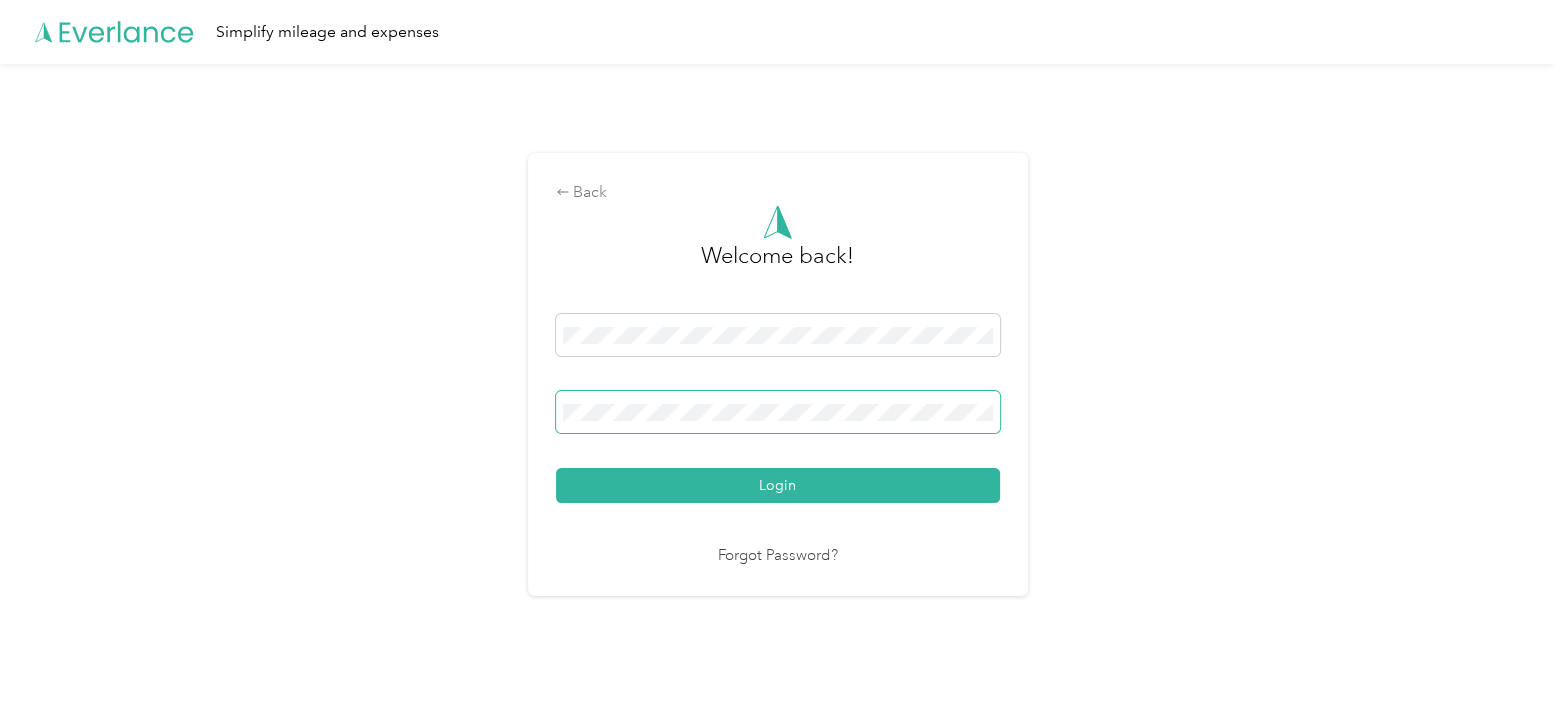 click on "Login" at bounding box center (778, 485) 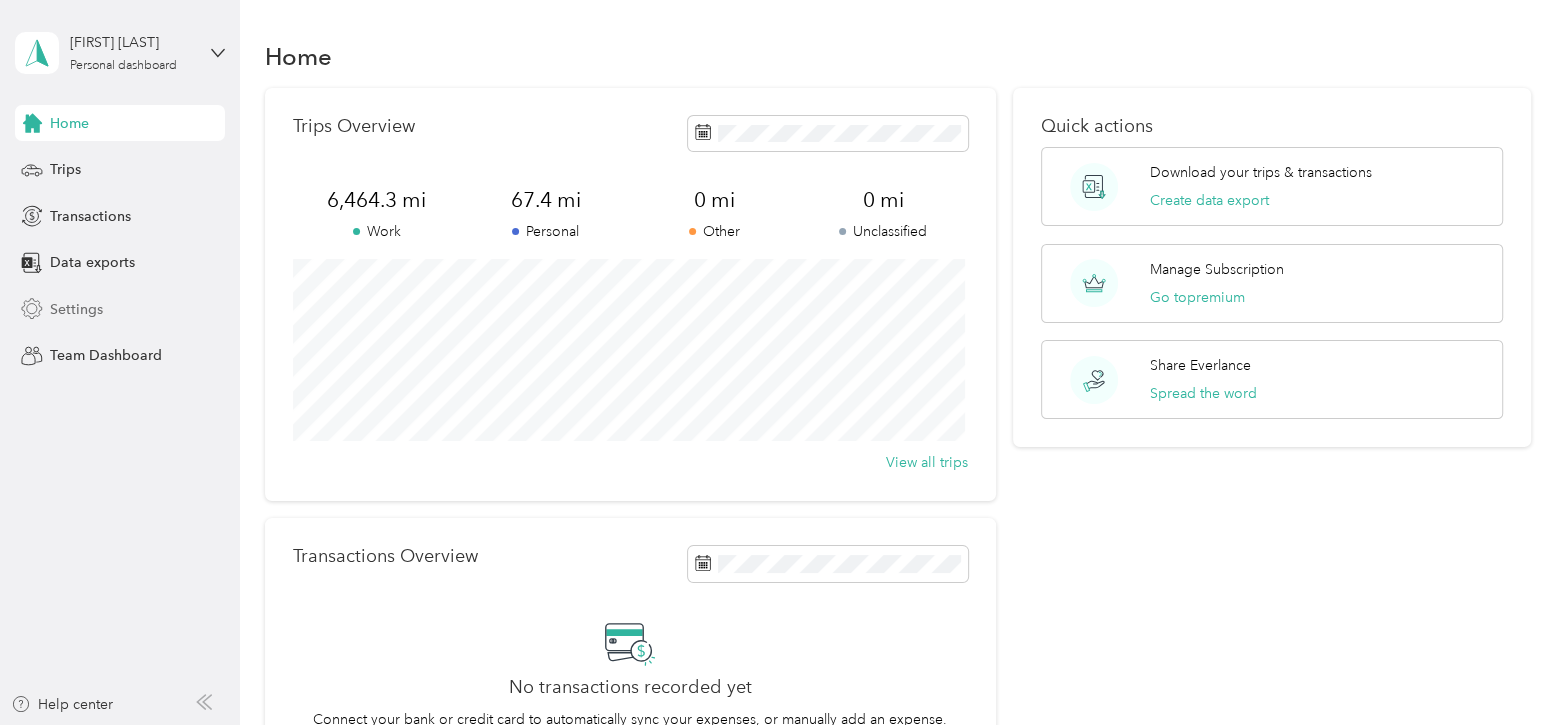 click on "Settings" at bounding box center (76, 309) 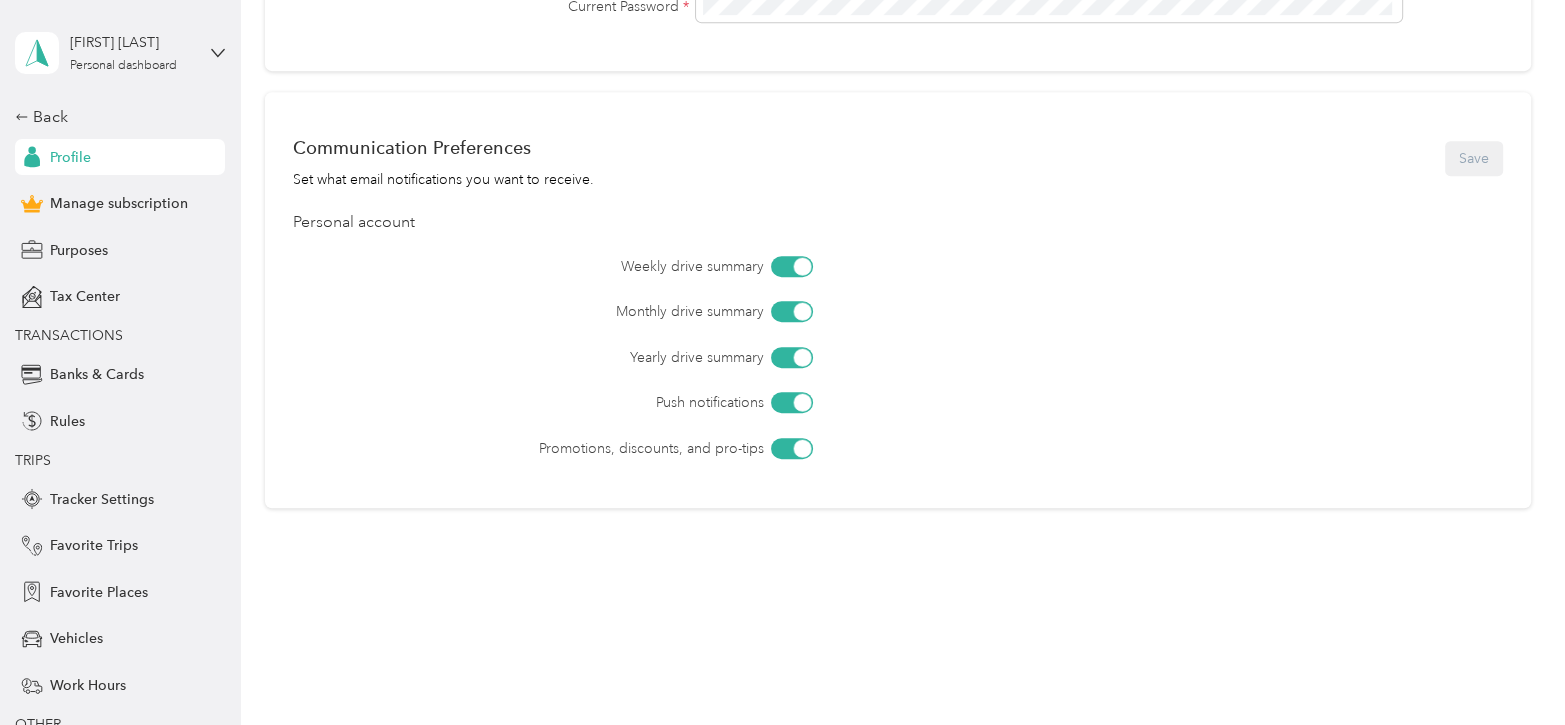 scroll, scrollTop: 806, scrollLeft: 0, axis: vertical 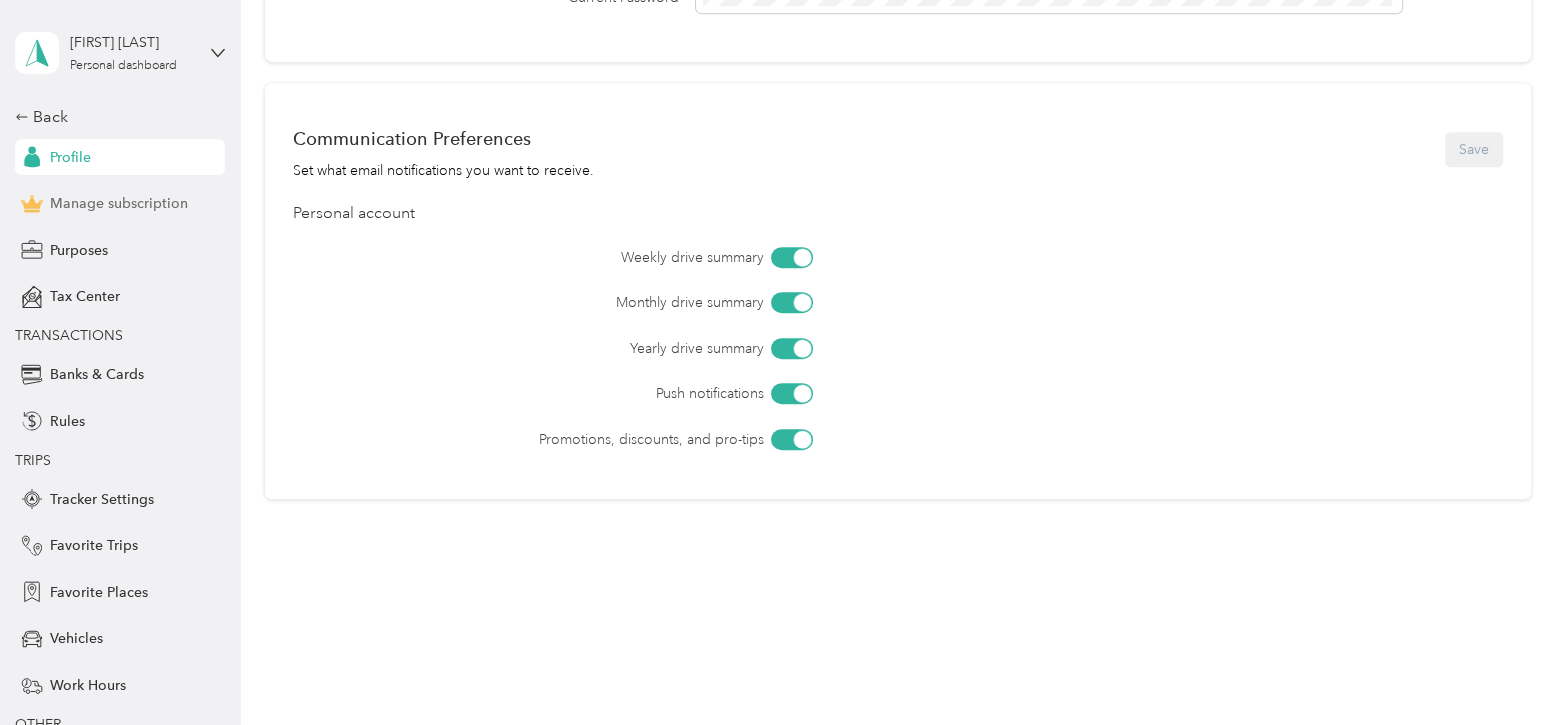 click on "Manage subscription" at bounding box center (119, 203) 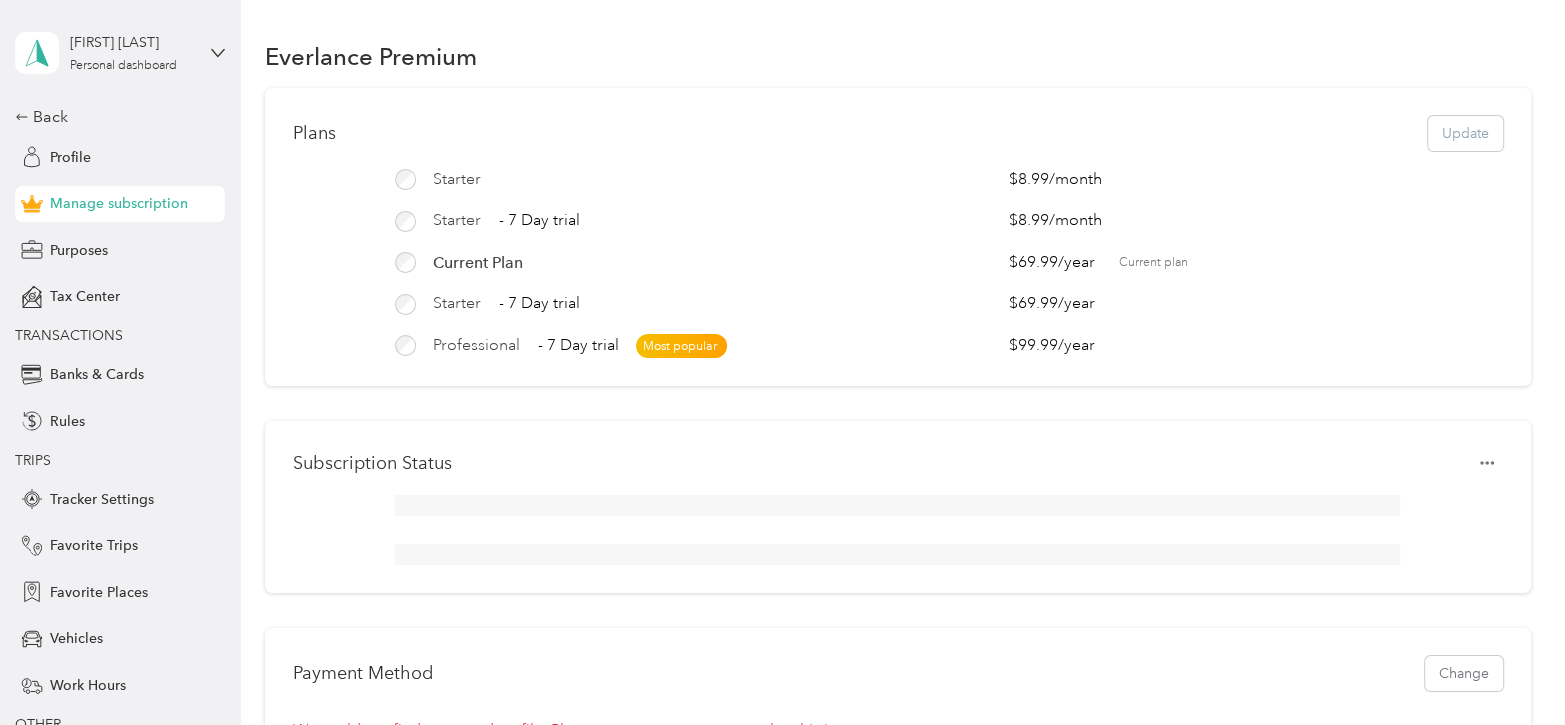 scroll, scrollTop: 0, scrollLeft: 0, axis: both 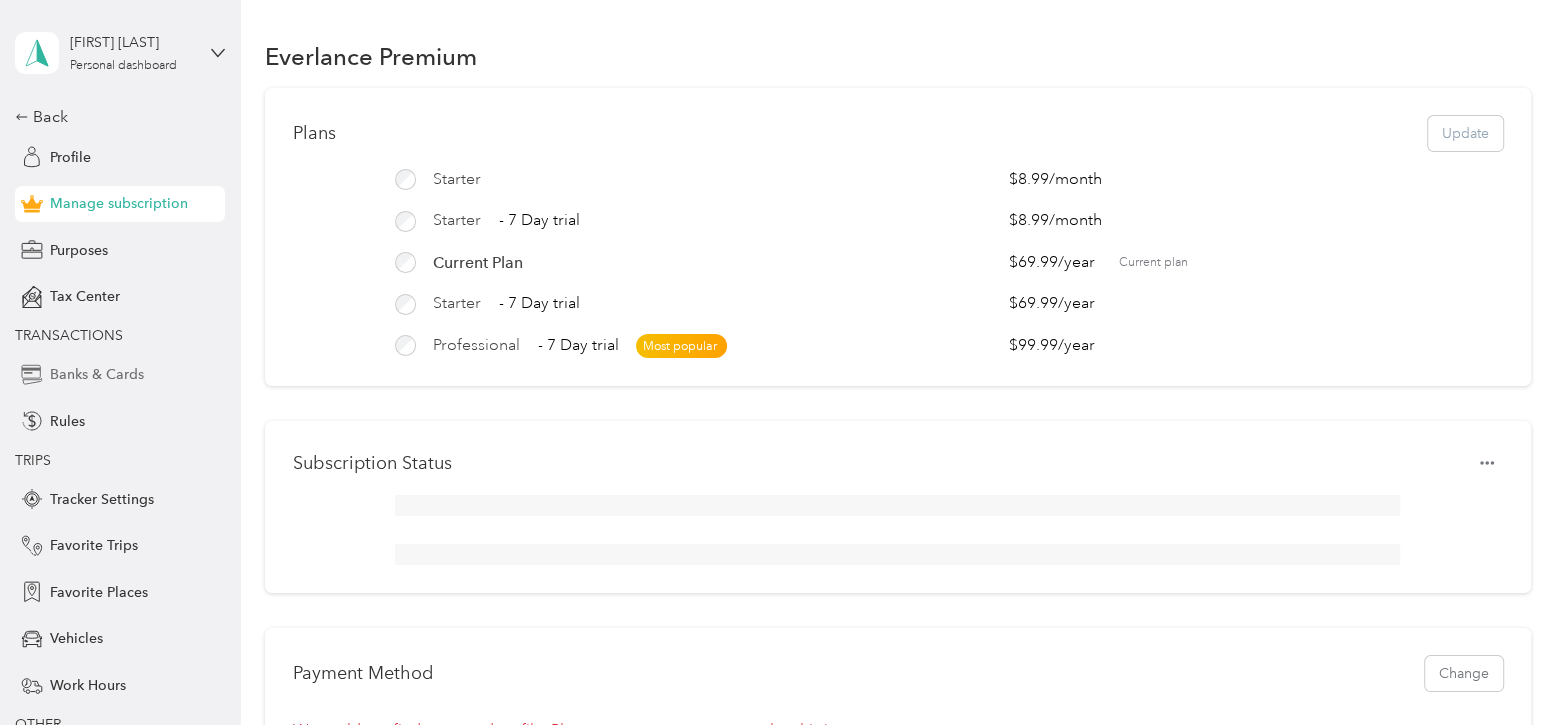 click on "Banks & Cards" at bounding box center (97, 374) 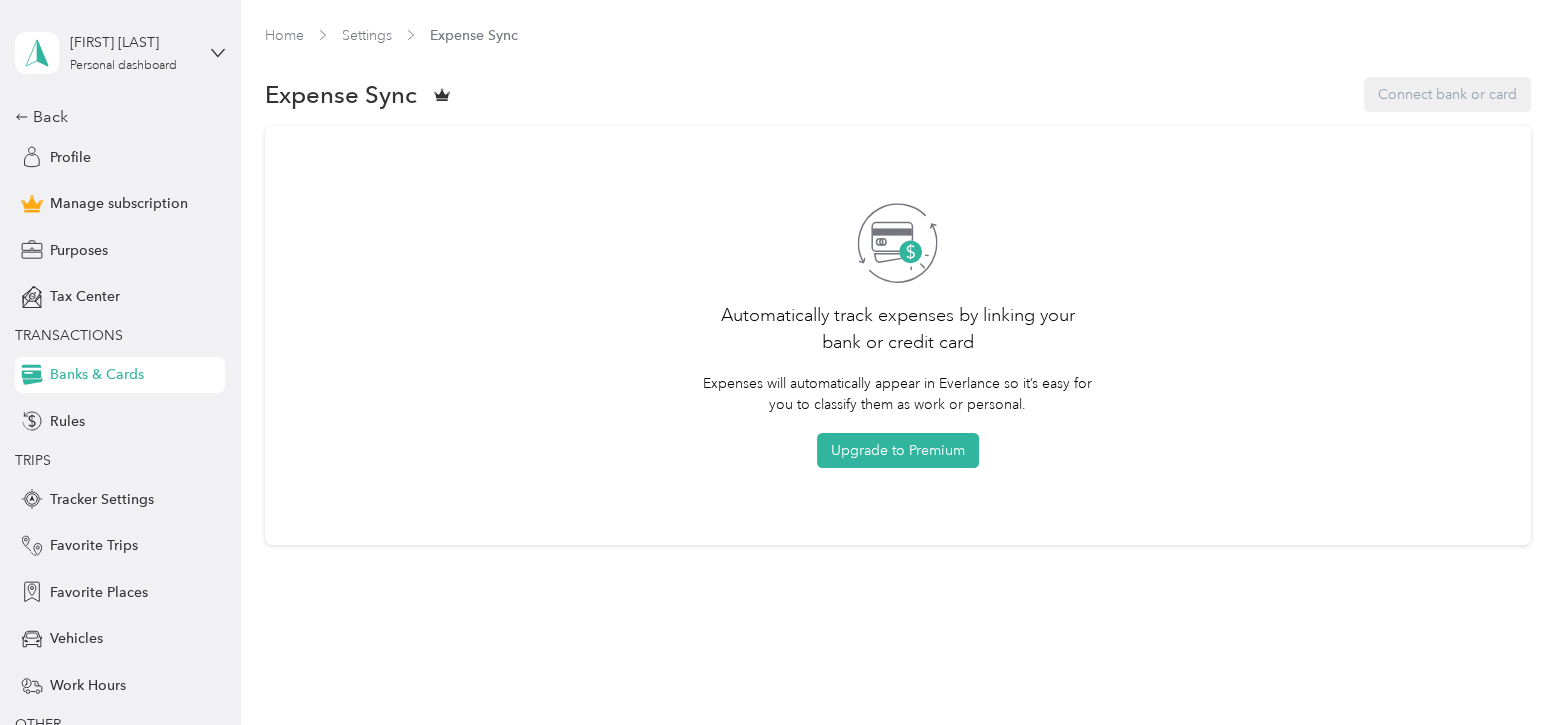 click on "Expense Sync Connect bank or card" at bounding box center [898, 95] 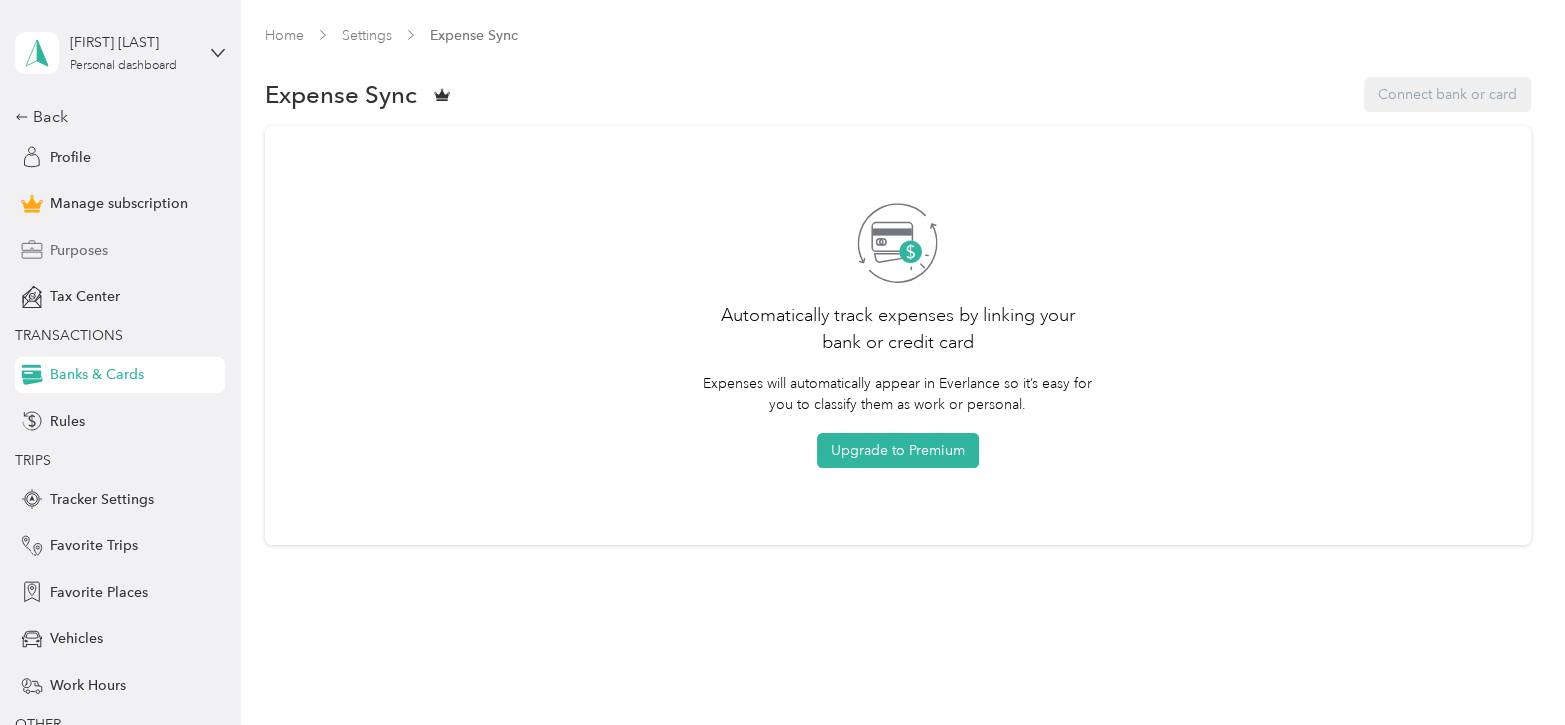 click on "Purposes" at bounding box center (79, 250) 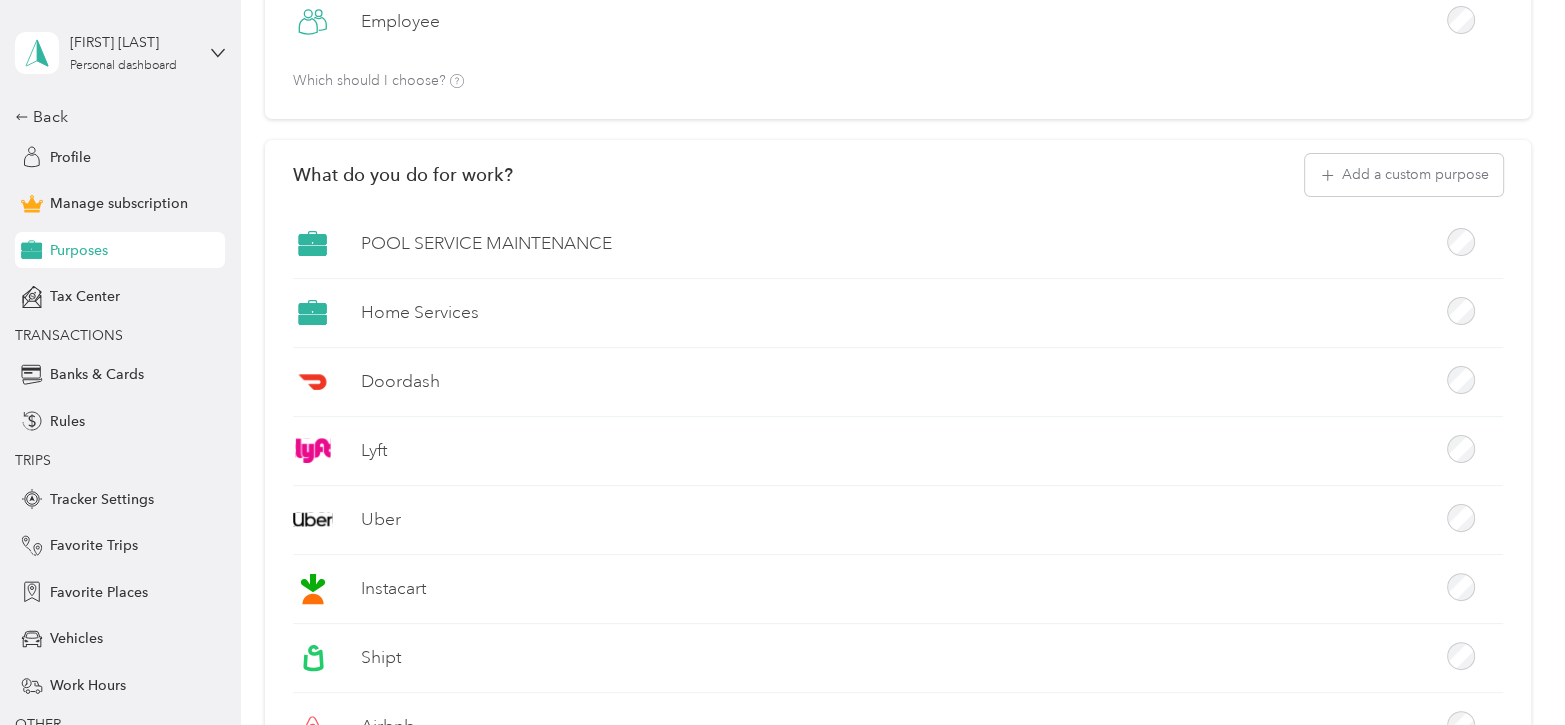 scroll, scrollTop: 300, scrollLeft: 0, axis: vertical 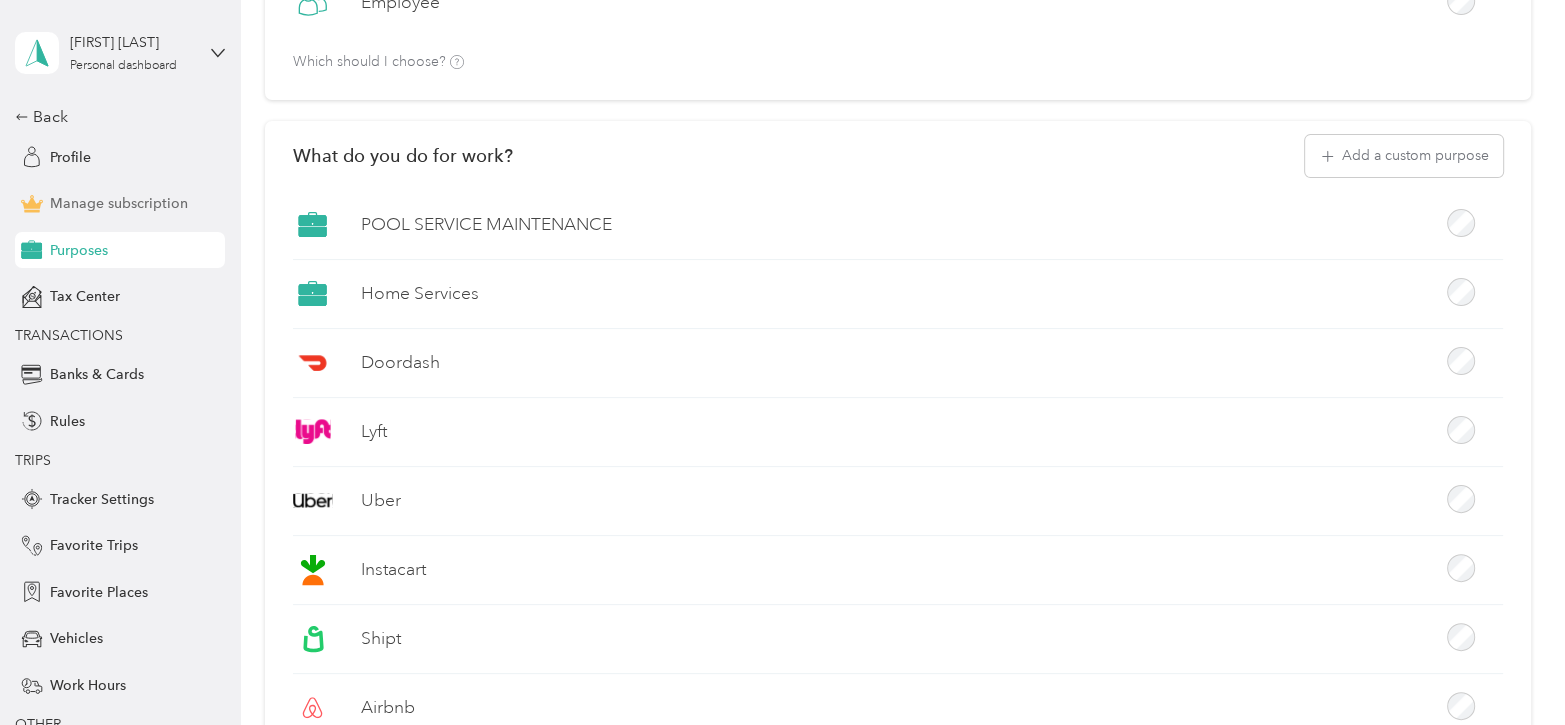click on "Manage subscription" at bounding box center (119, 203) 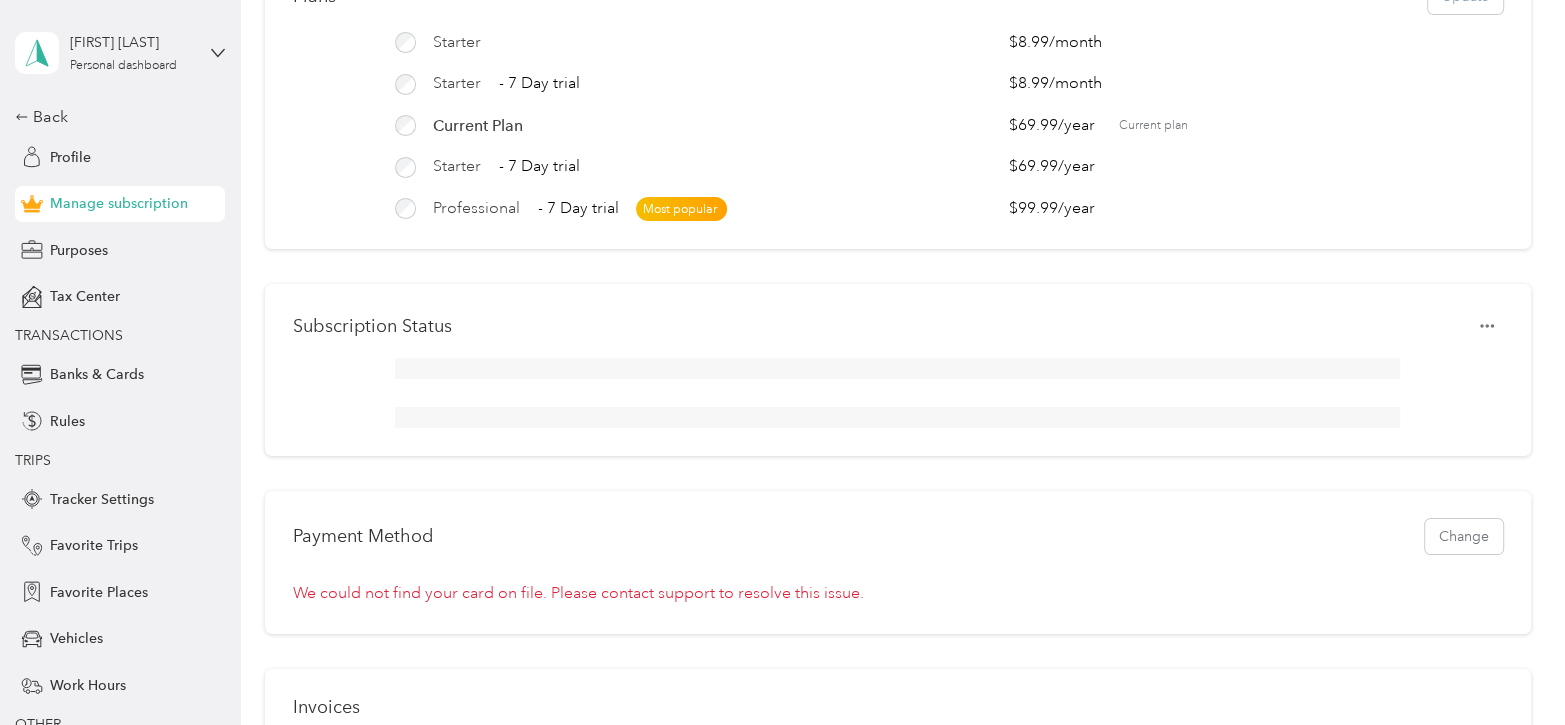 scroll, scrollTop: 0, scrollLeft: 0, axis: both 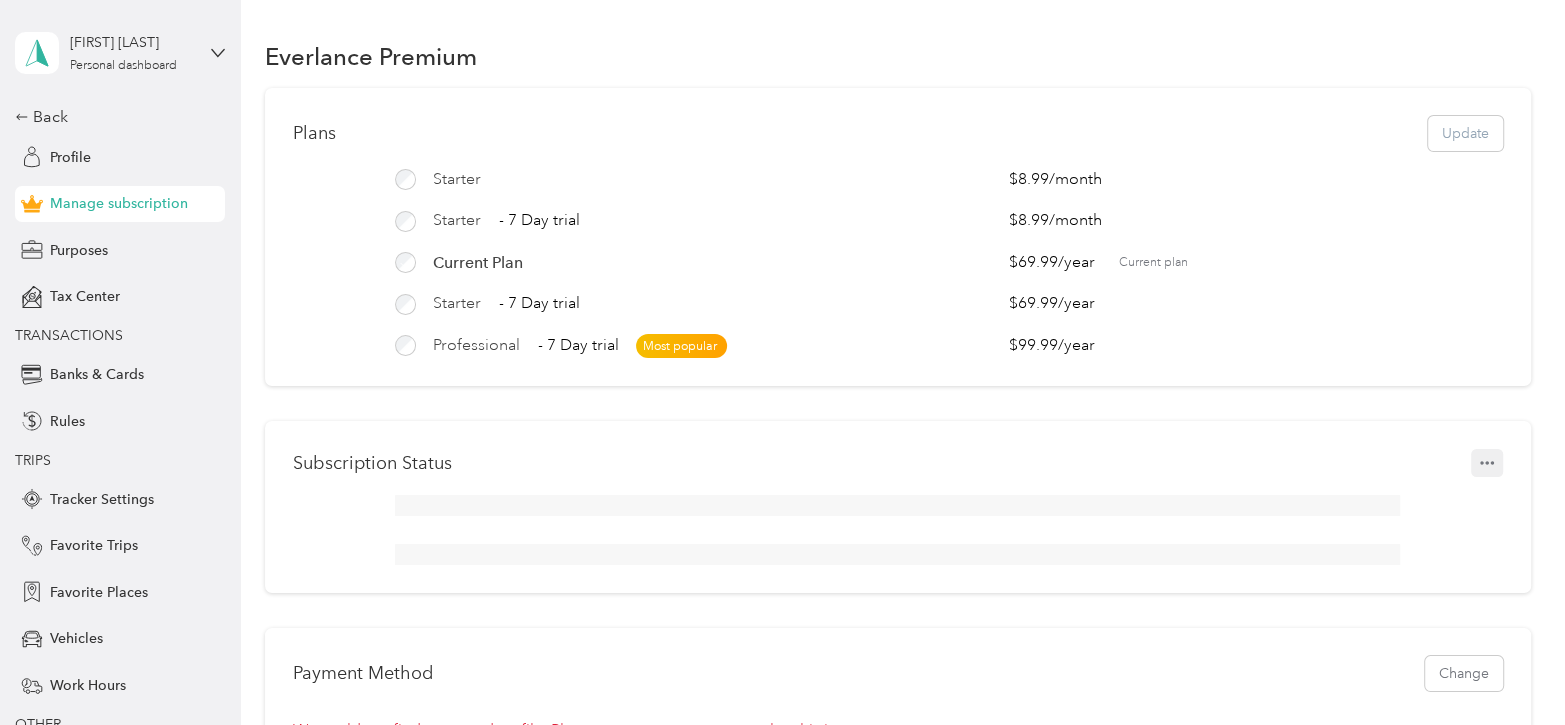 click at bounding box center (1487, 463) 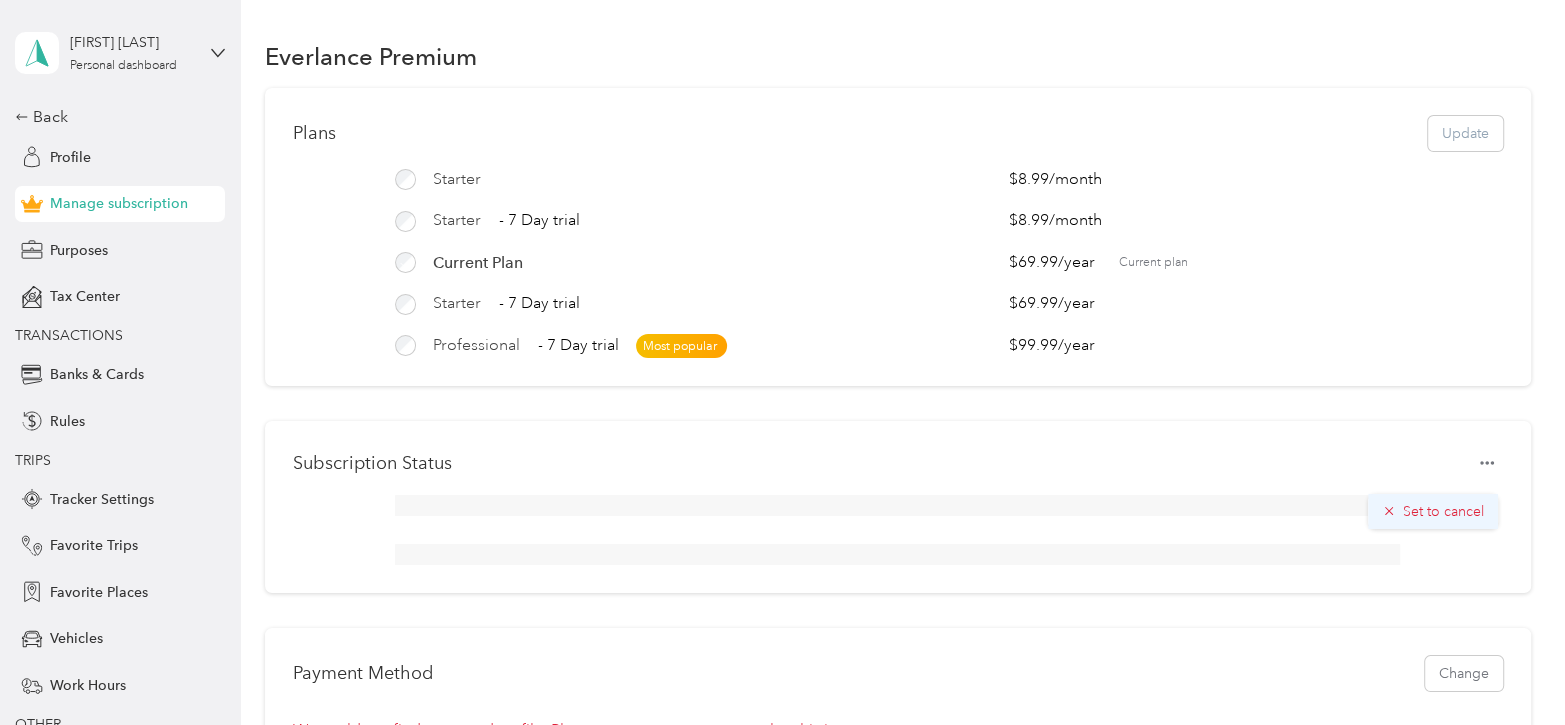 click on "Set to cancel" at bounding box center [1443, 511] 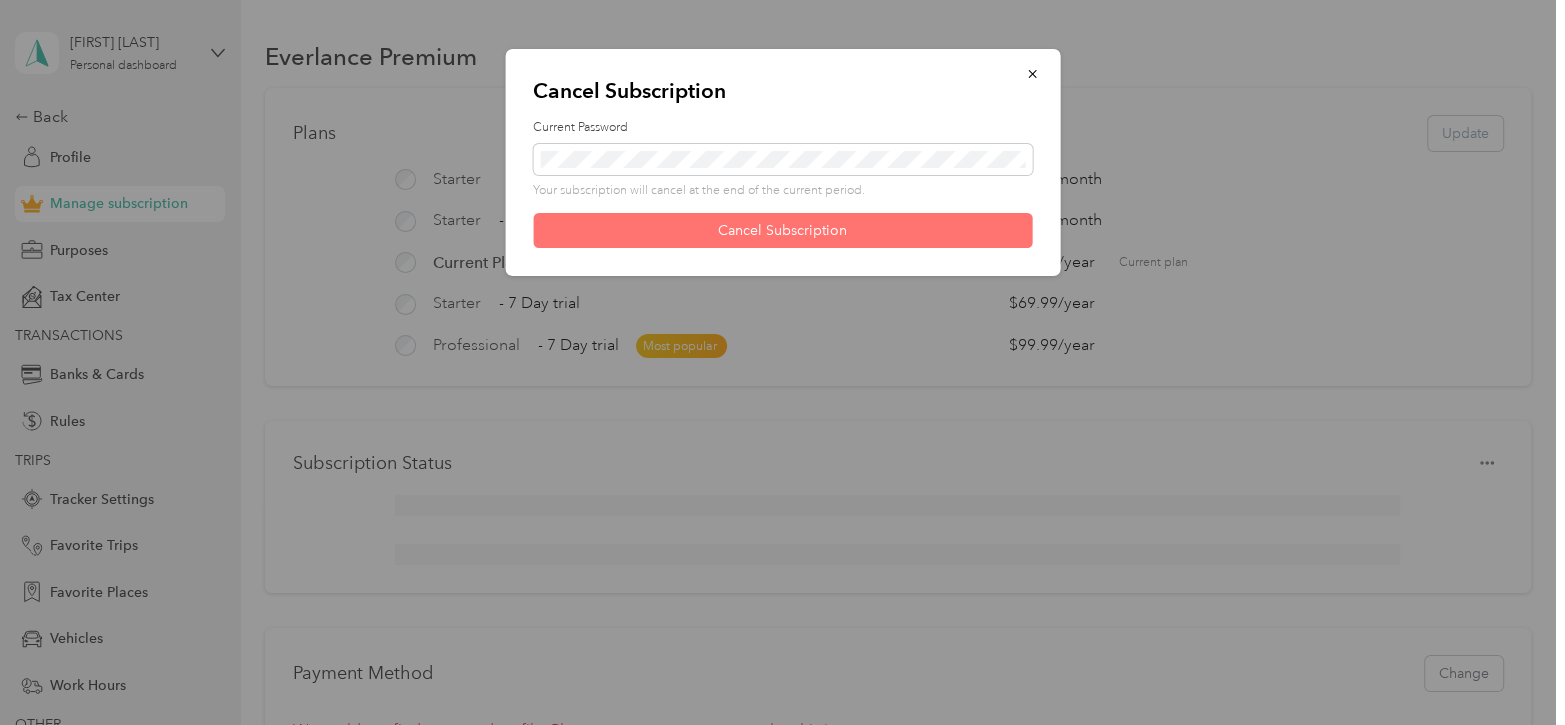 click on "Cancel Subscription" at bounding box center (782, 230) 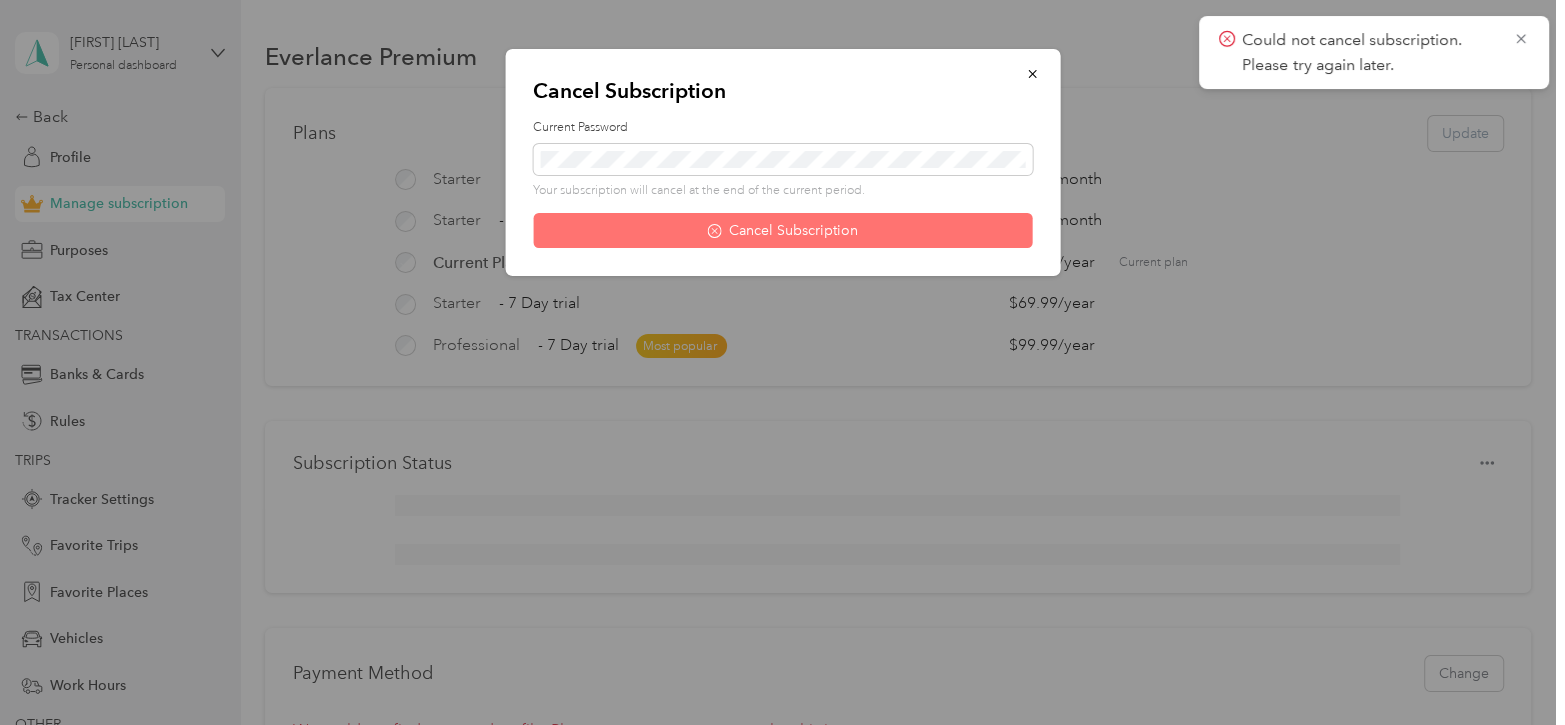 click on "Cancel Subscription" at bounding box center (782, 230) 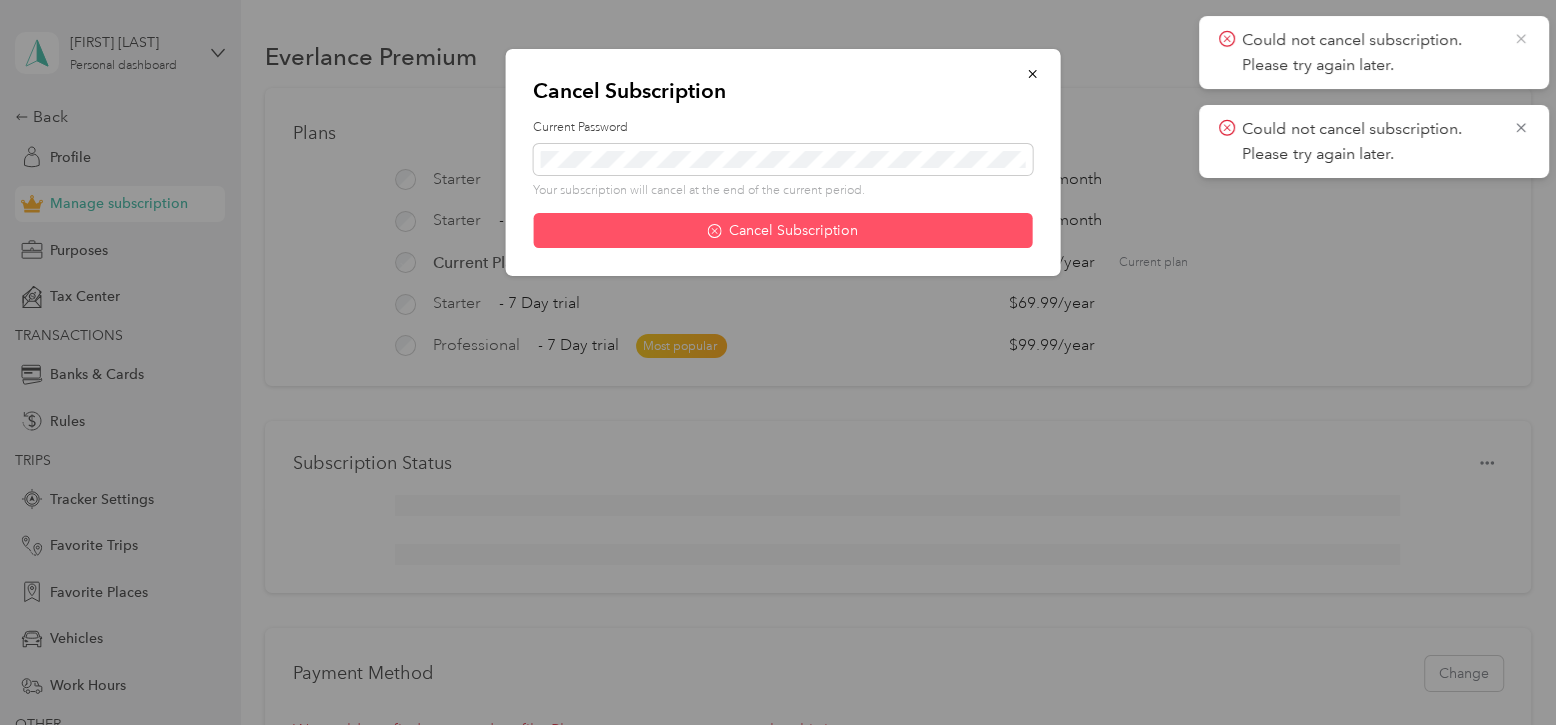 click 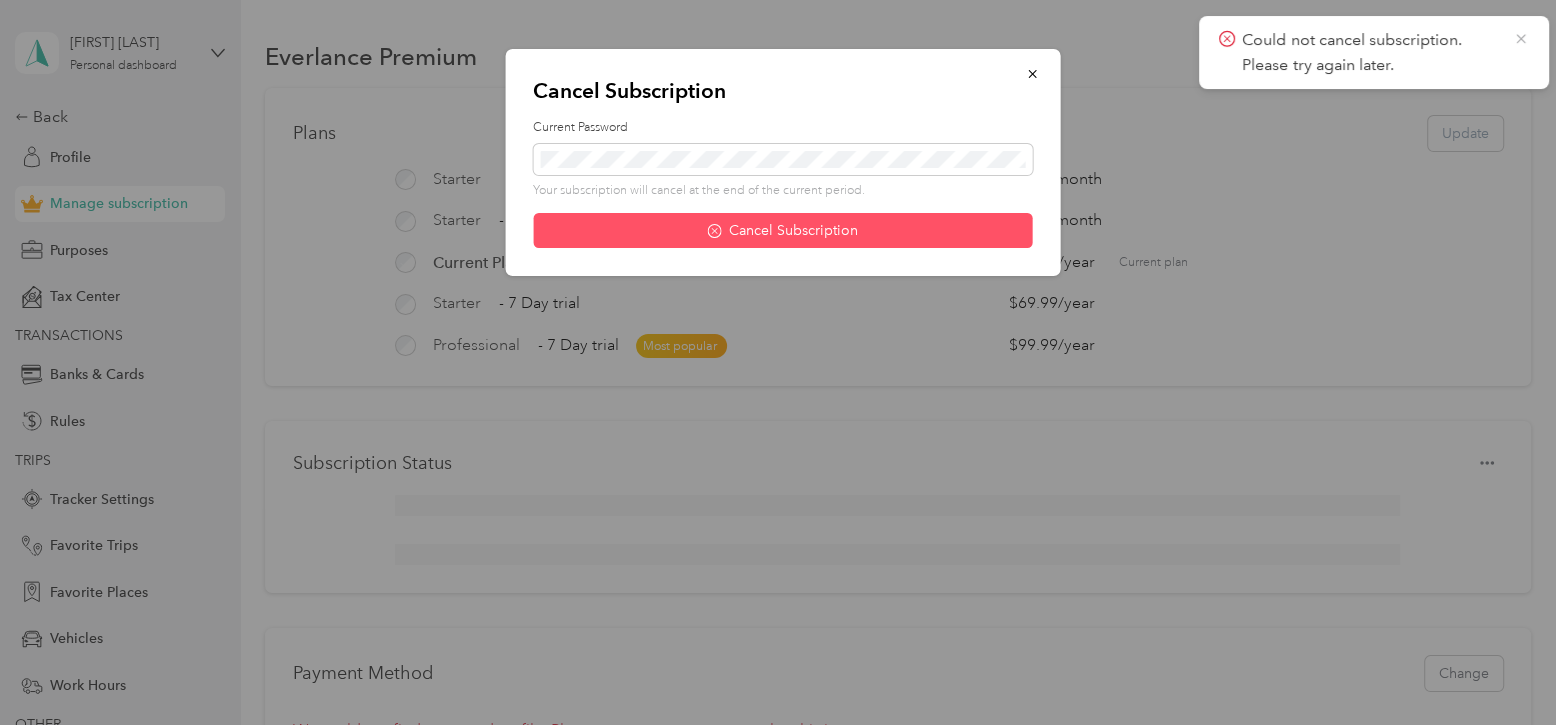 click 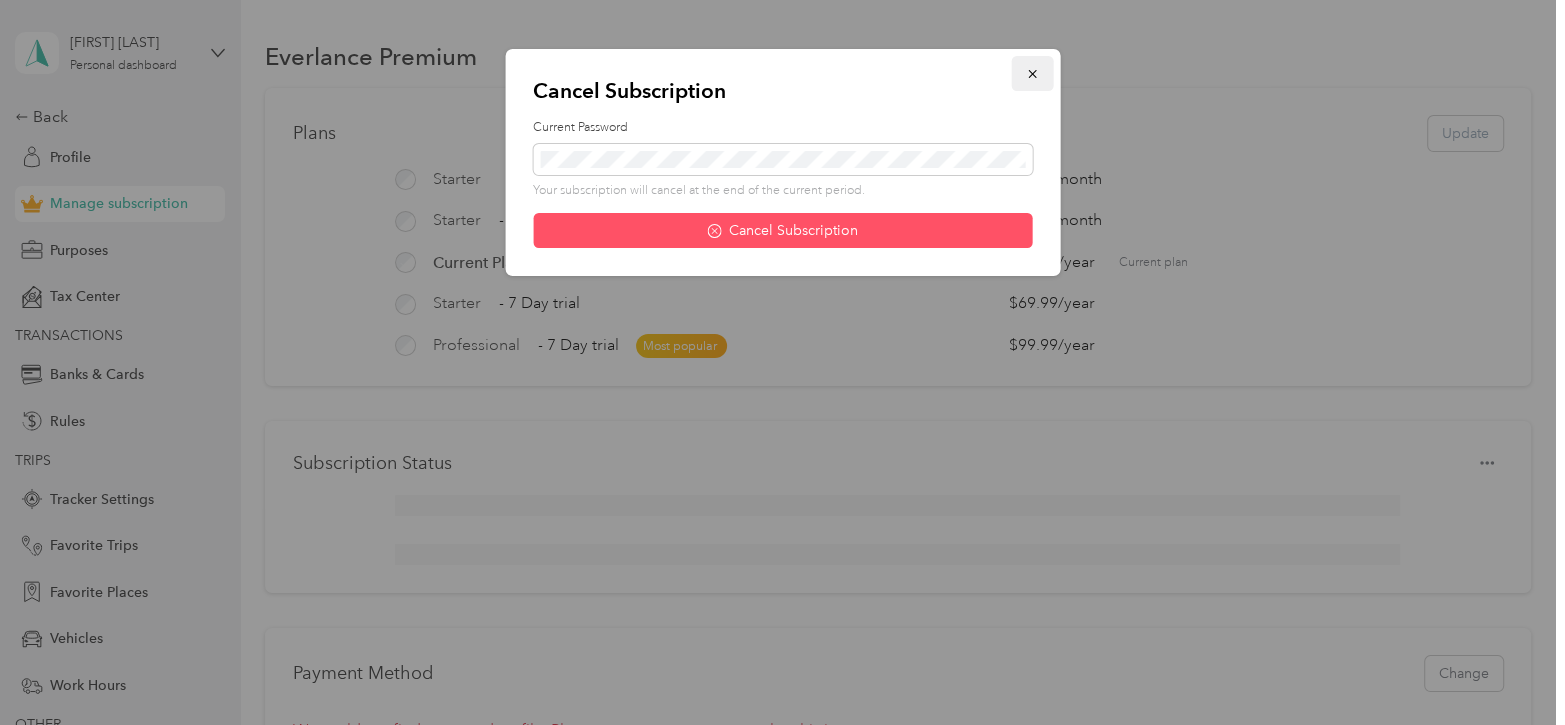 drag, startPoint x: 1031, startPoint y: 74, endPoint x: 1046, endPoint y: 62, distance: 19.209373 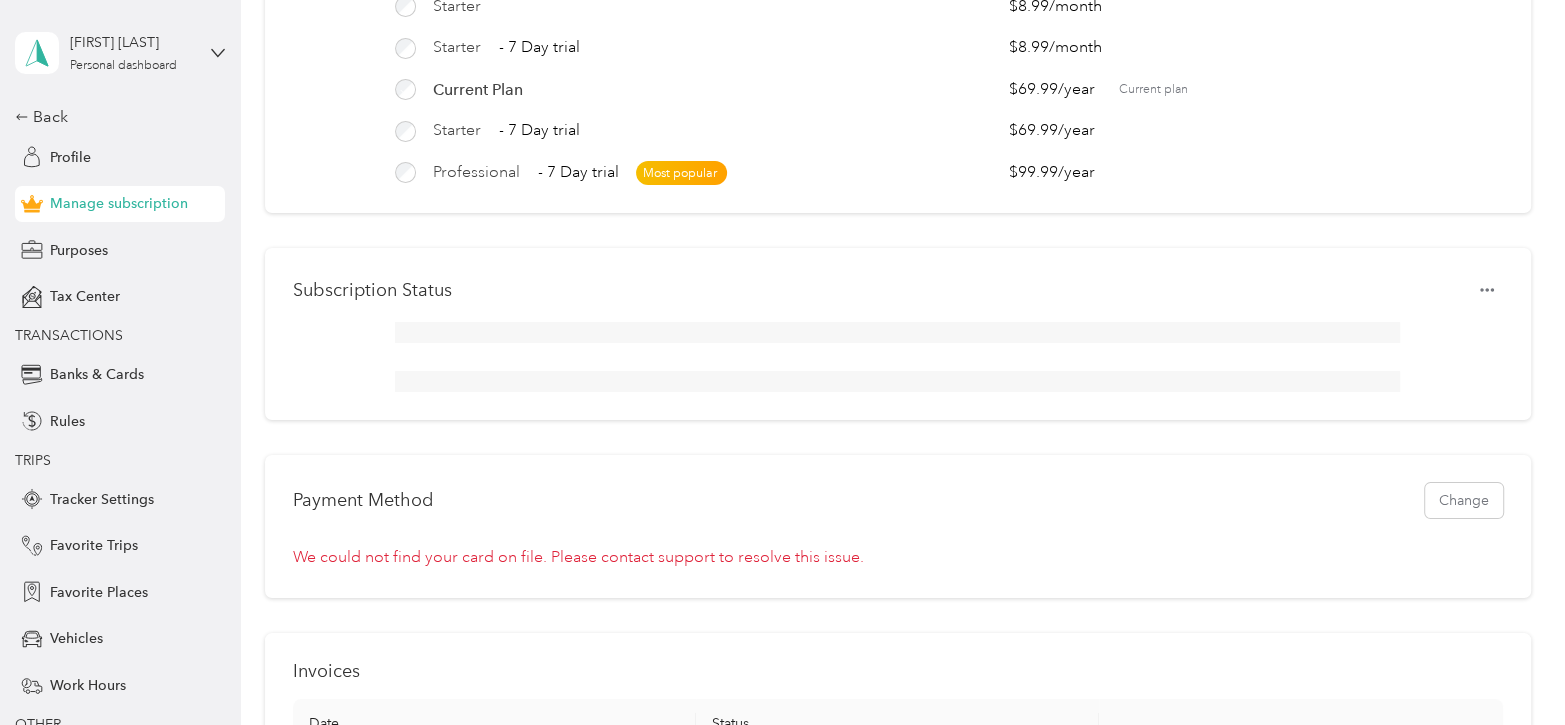 scroll, scrollTop: 0, scrollLeft: 0, axis: both 